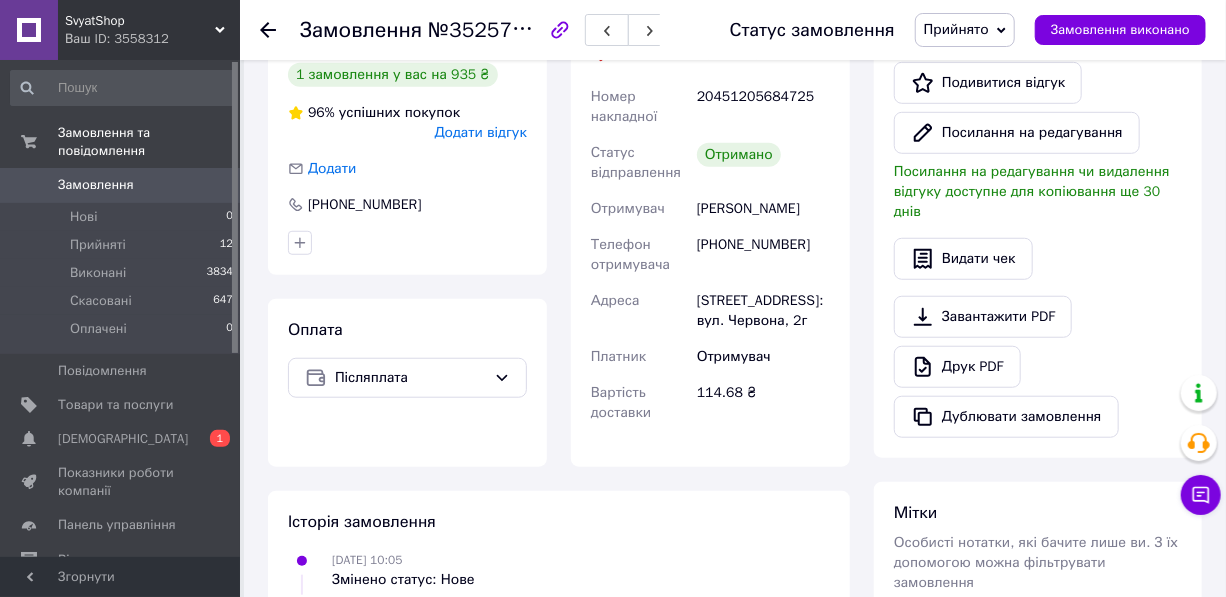 scroll, scrollTop: 363, scrollLeft: 0, axis: vertical 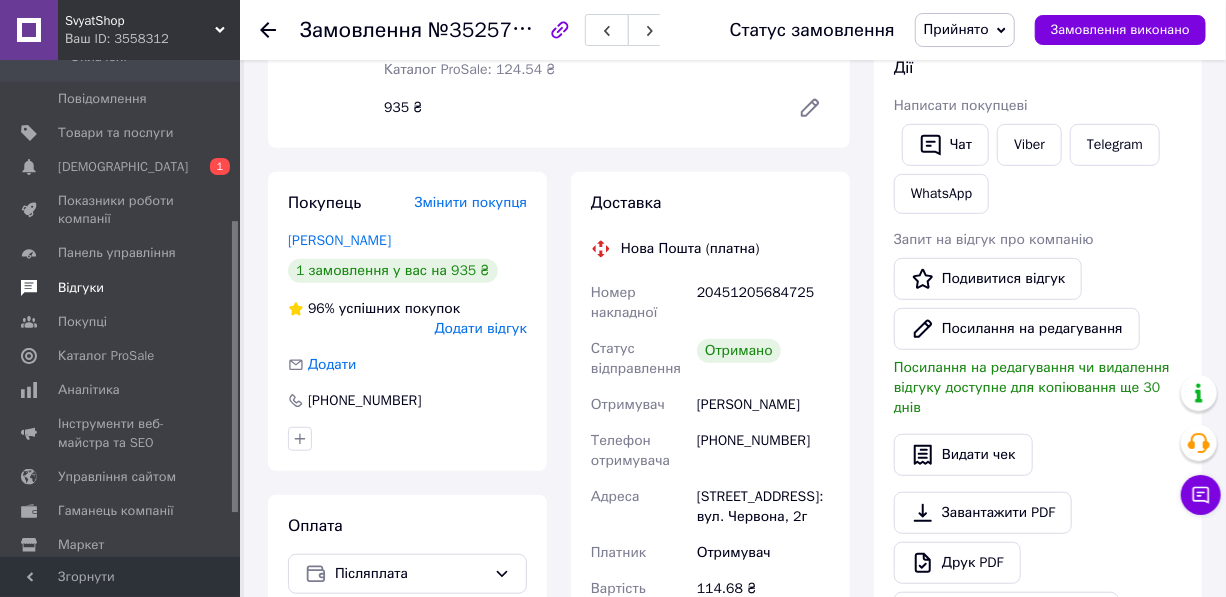 click on "Відгуки" at bounding box center (81, 288) 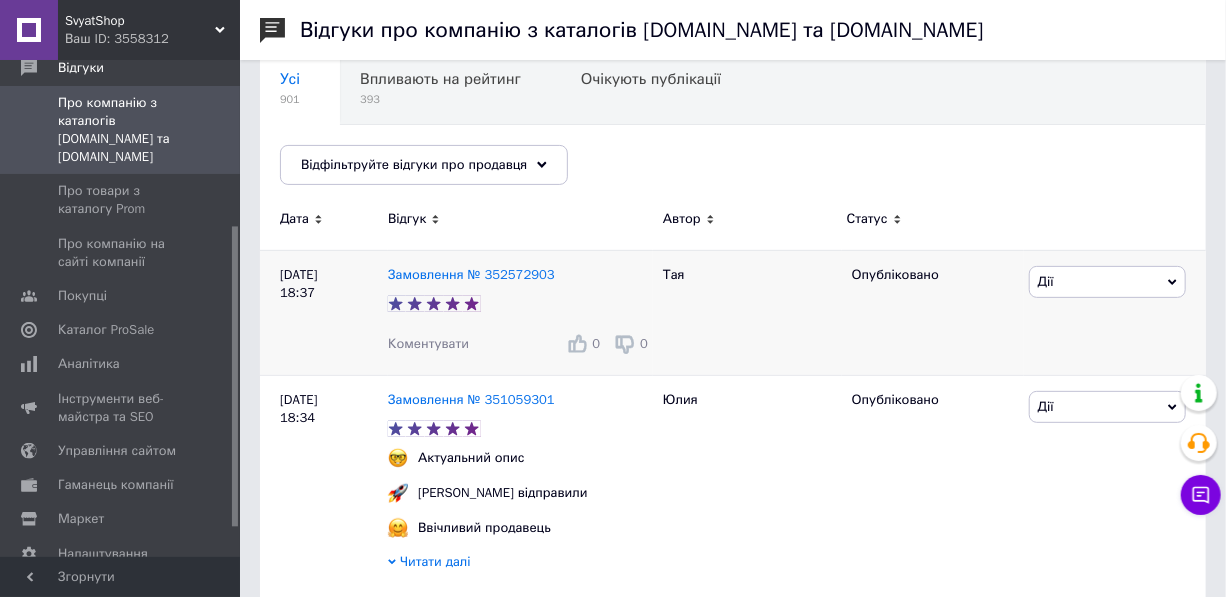 scroll, scrollTop: 272, scrollLeft: 0, axis: vertical 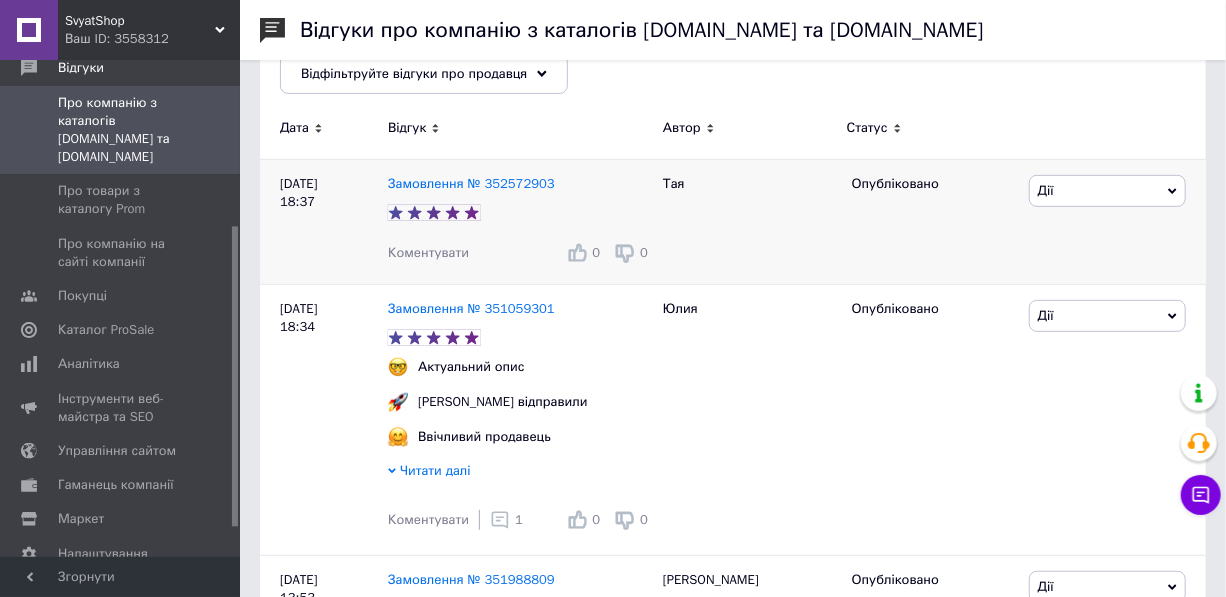 click on "Коментувати" at bounding box center [428, 252] 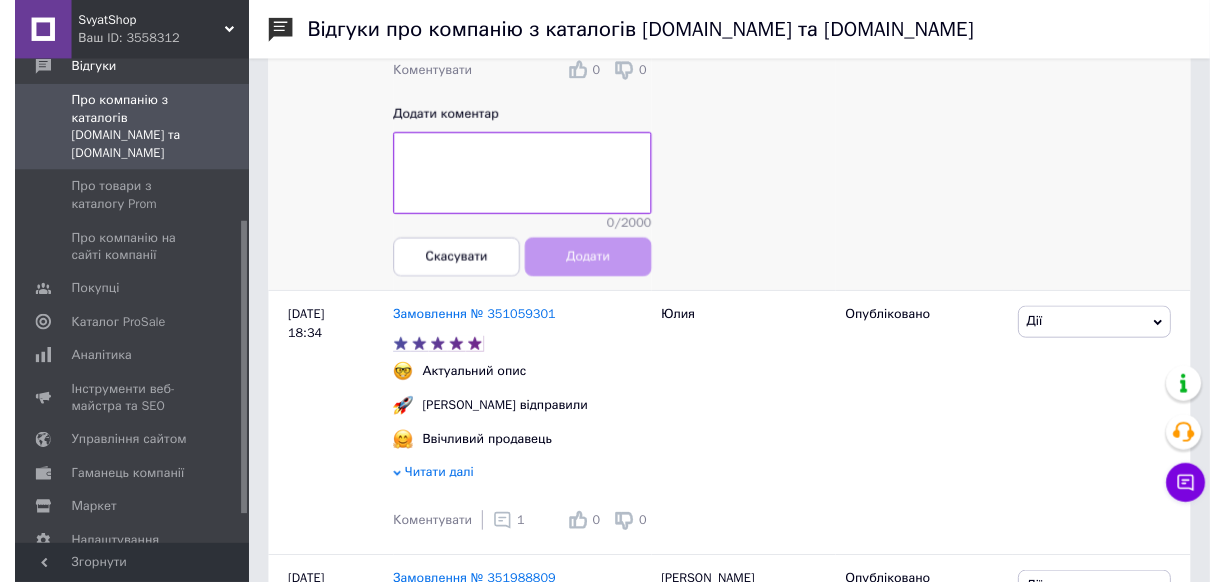 scroll, scrollTop: 636, scrollLeft: 0, axis: vertical 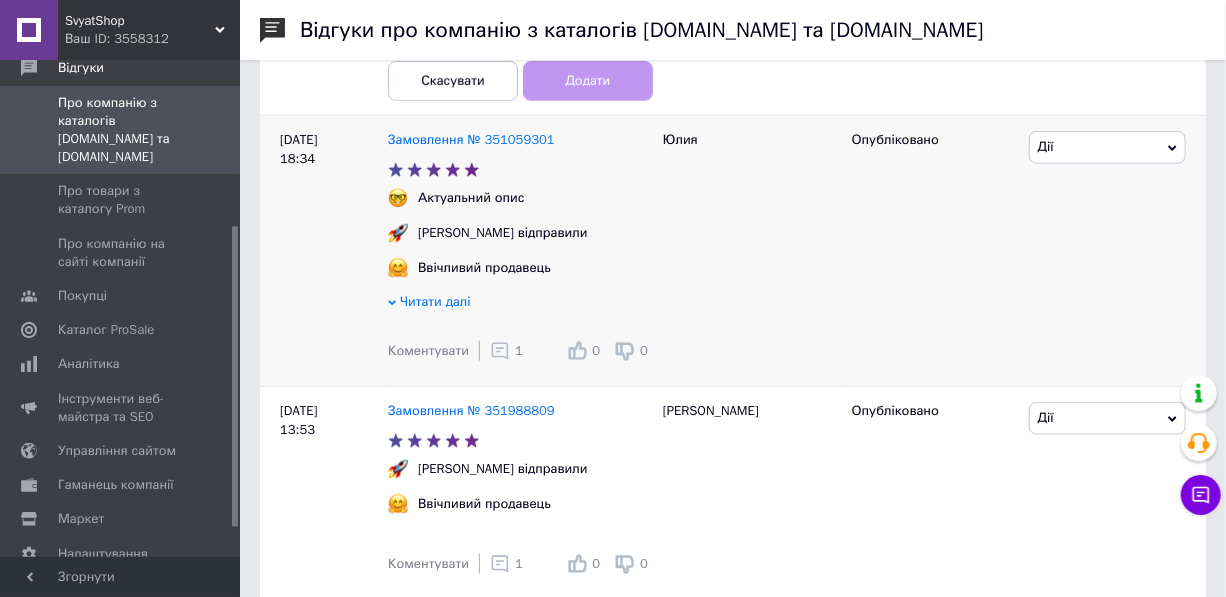click 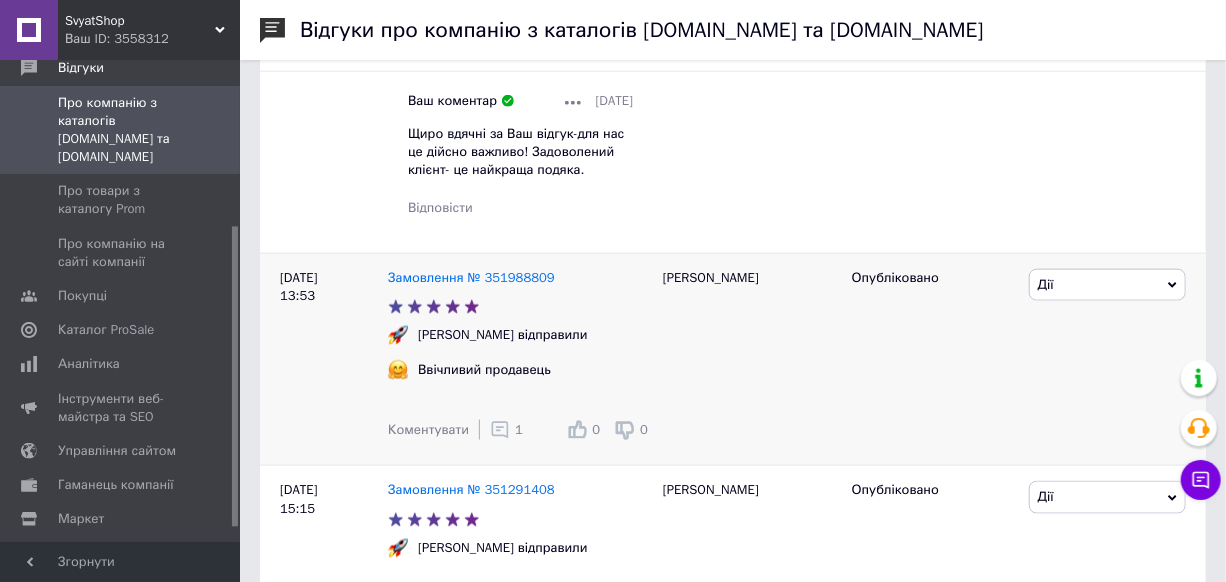scroll, scrollTop: 1000, scrollLeft: 0, axis: vertical 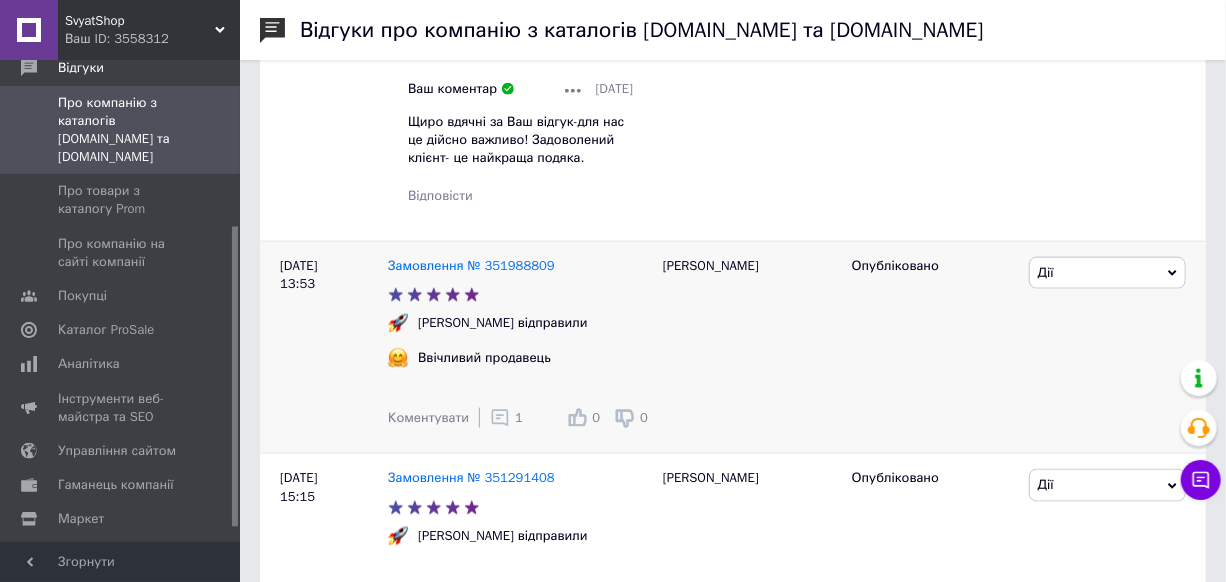 click 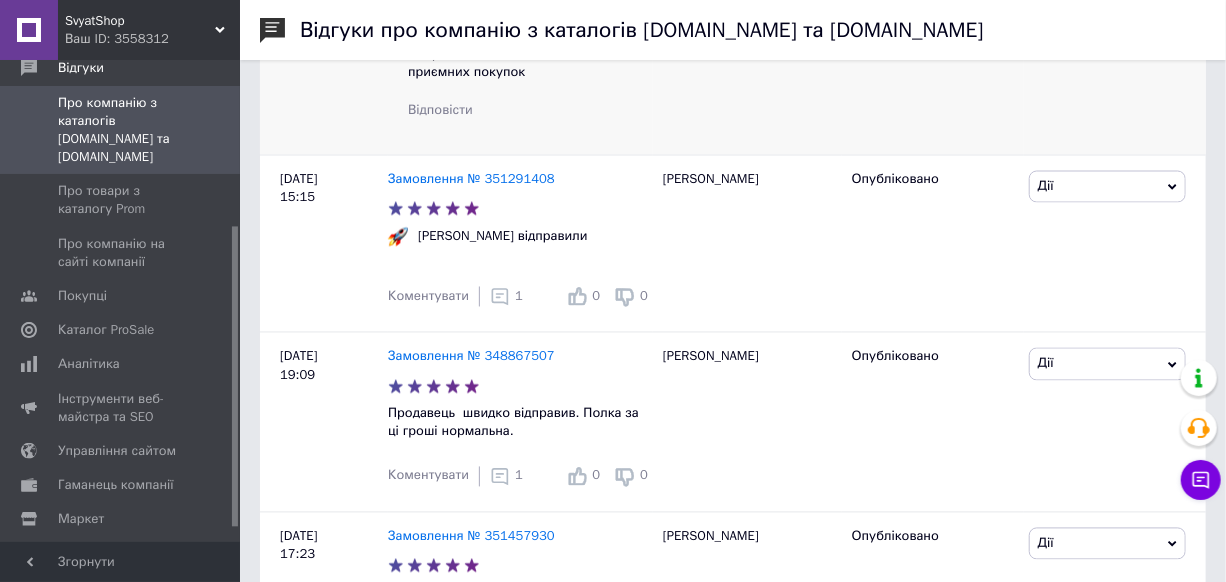 scroll, scrollTop: 1545, scrollLeft: 0, axis: vertical 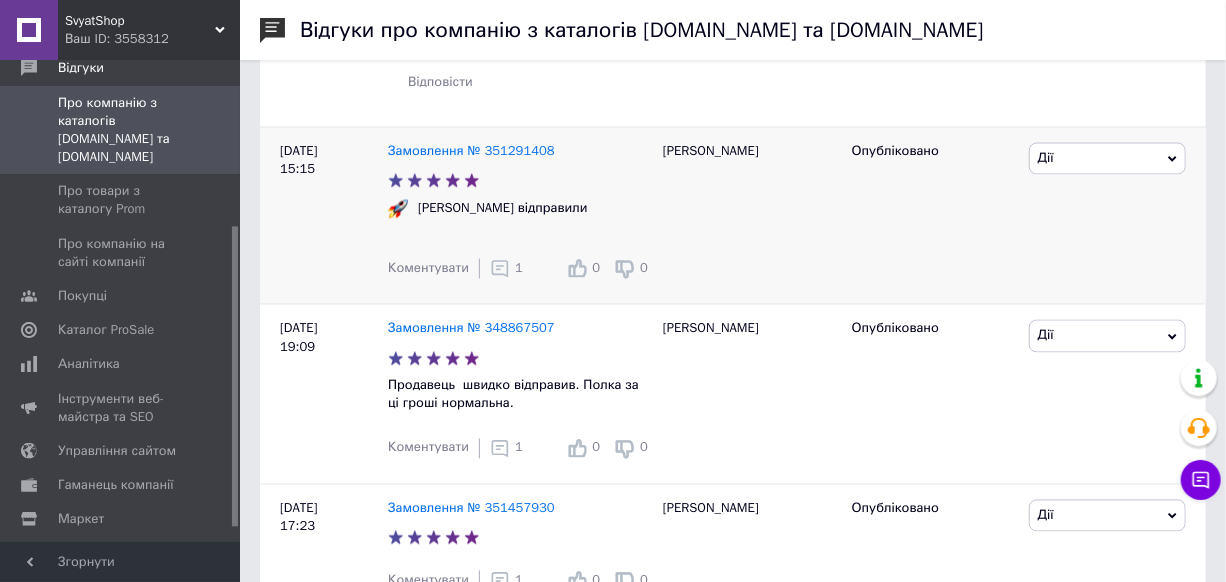 click 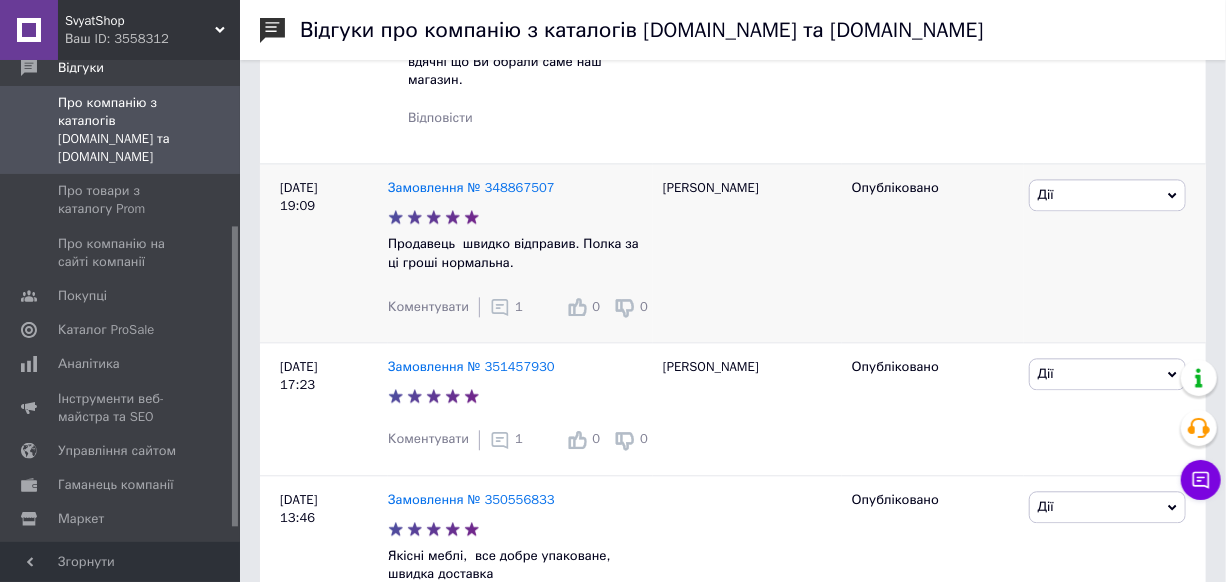 scroll, scrollTop: 1909, scrollLeft: 0, axis: vertical 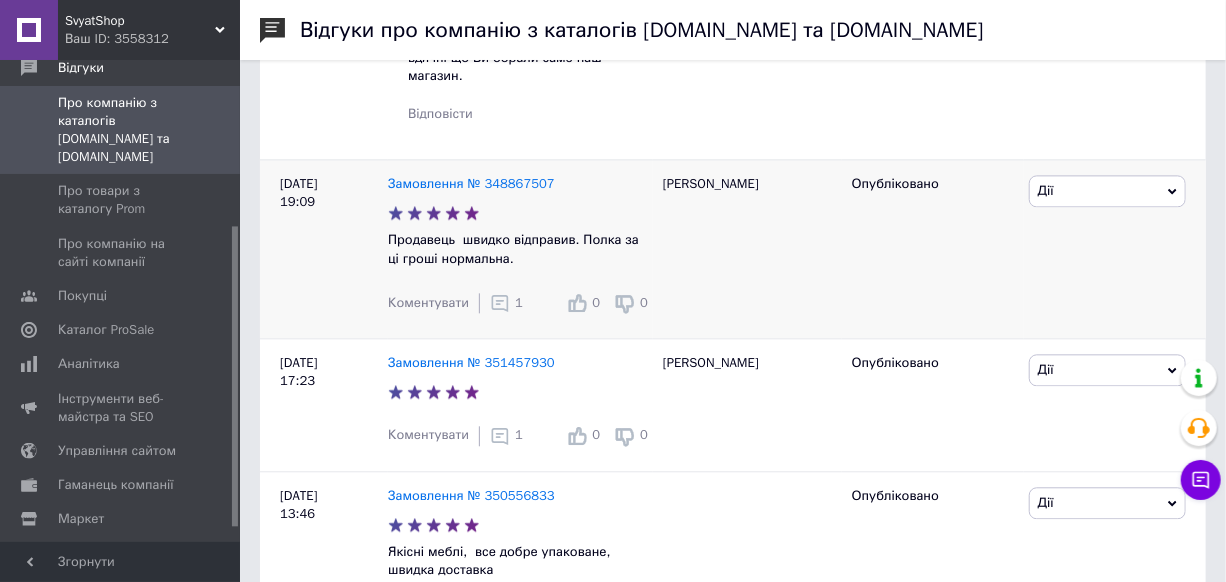 click 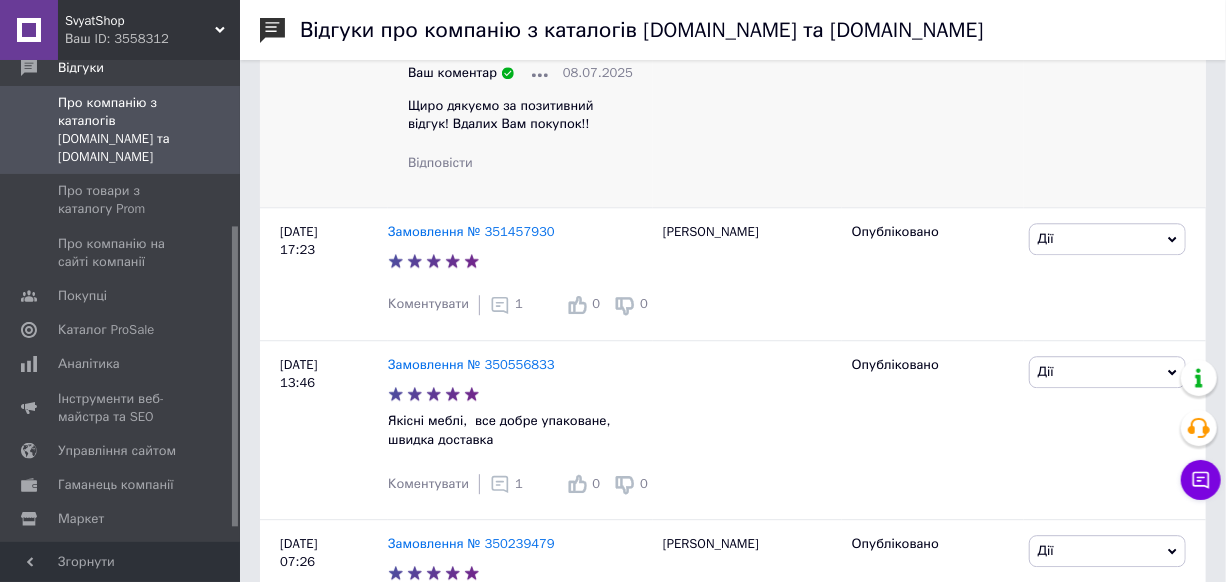 scroll, scrollTop: 2272, scrollLeft: 0, axis: vertical 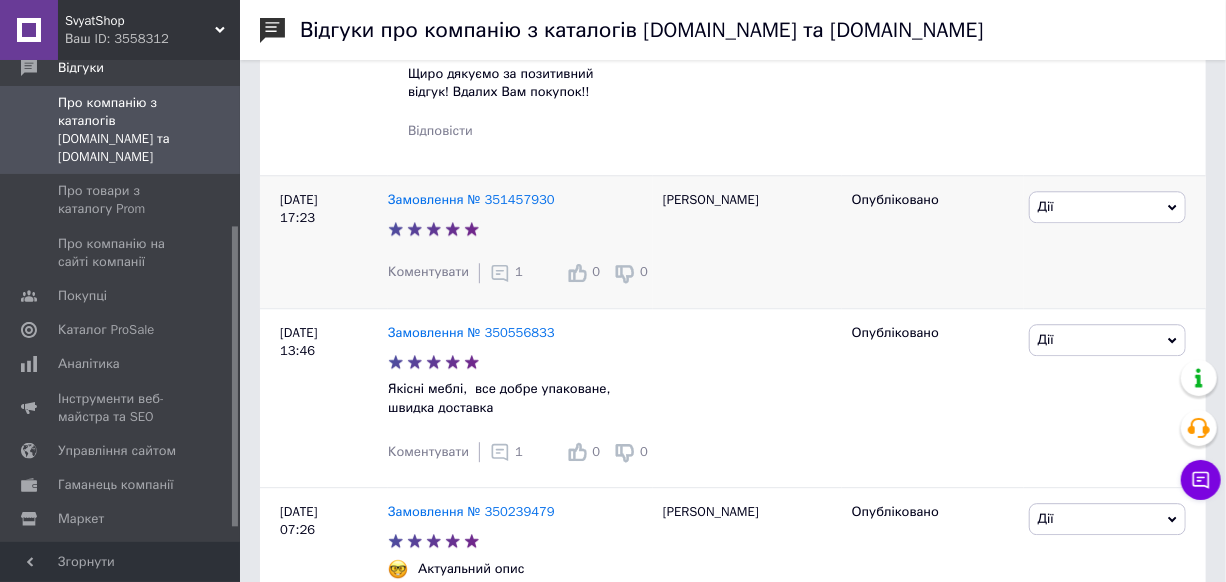 click 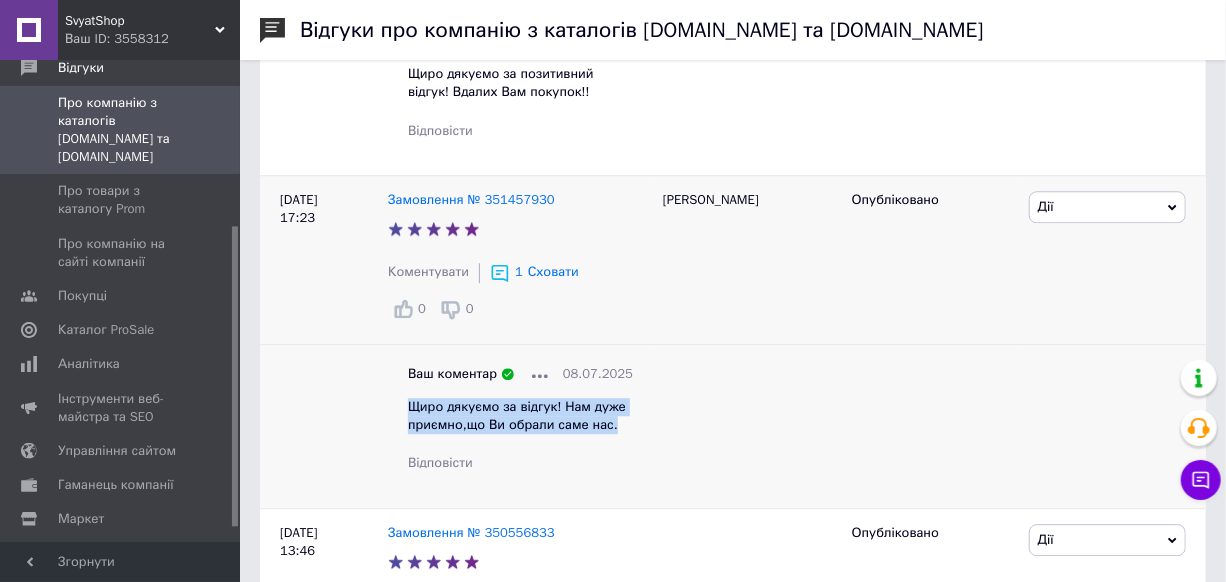 drag, startPoint x: 610, startPoint y: 431, endPoint x: 400, endPoint y: 409, distance: 211.14923 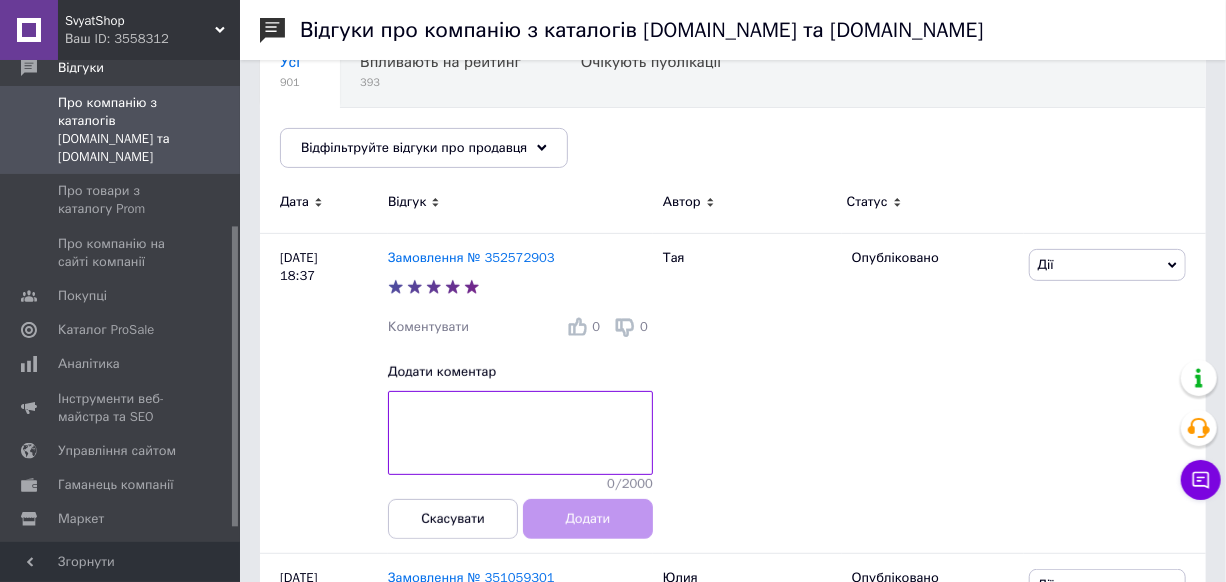 scroll, scrollTop: 363, scrollLeft: 0, axis: vertical 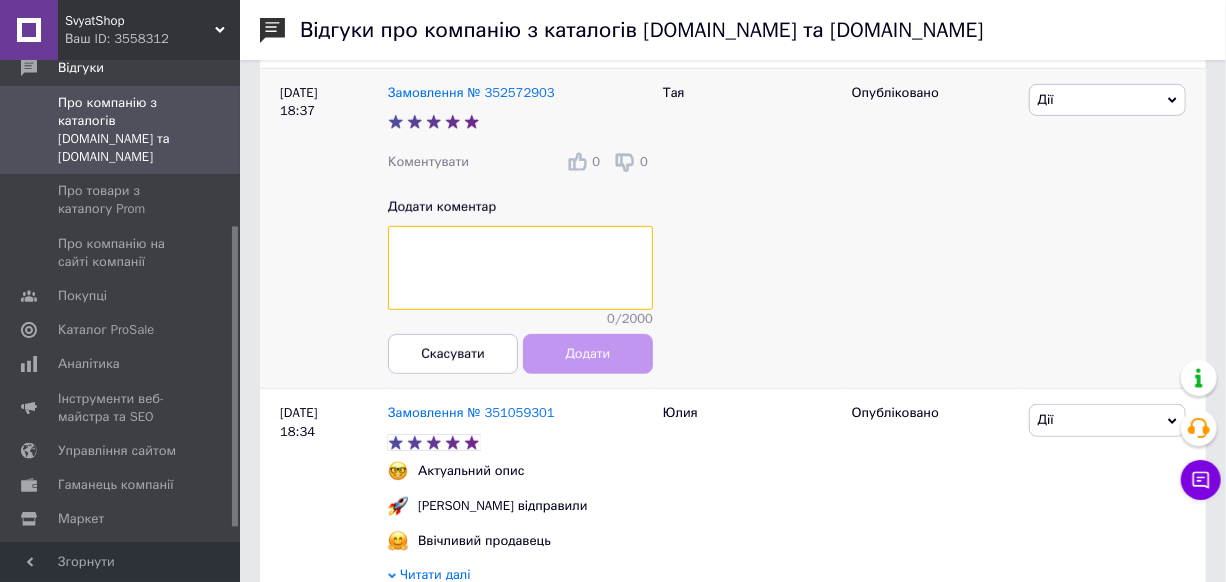 paste on "Щиро дякуємо за відгук! Нам дуже приємно,що Ви обрали саме нас." 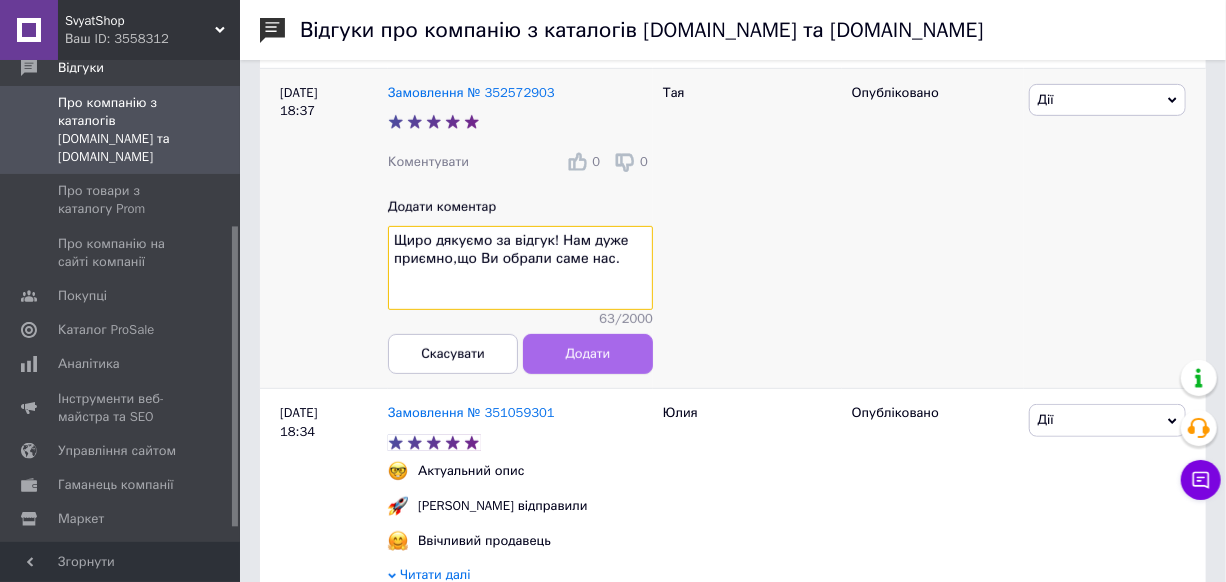 type on "Щиро дякуємо за відгук! Нам дуже приємно,що Ви обрали саме нас." 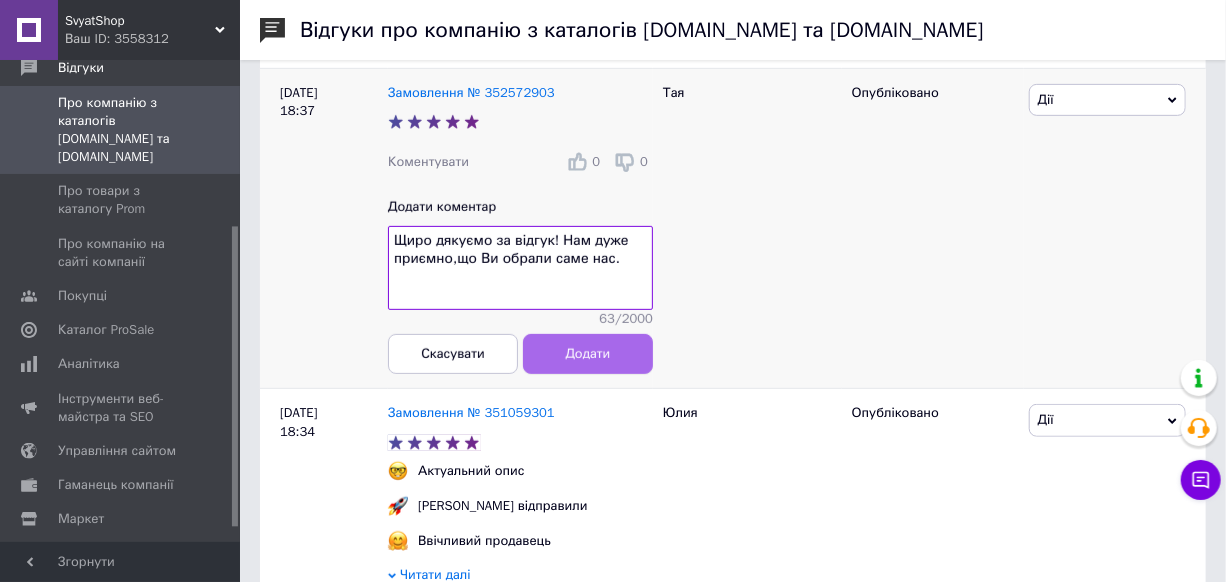 click on "Додати" at bounding box center [588, 353] 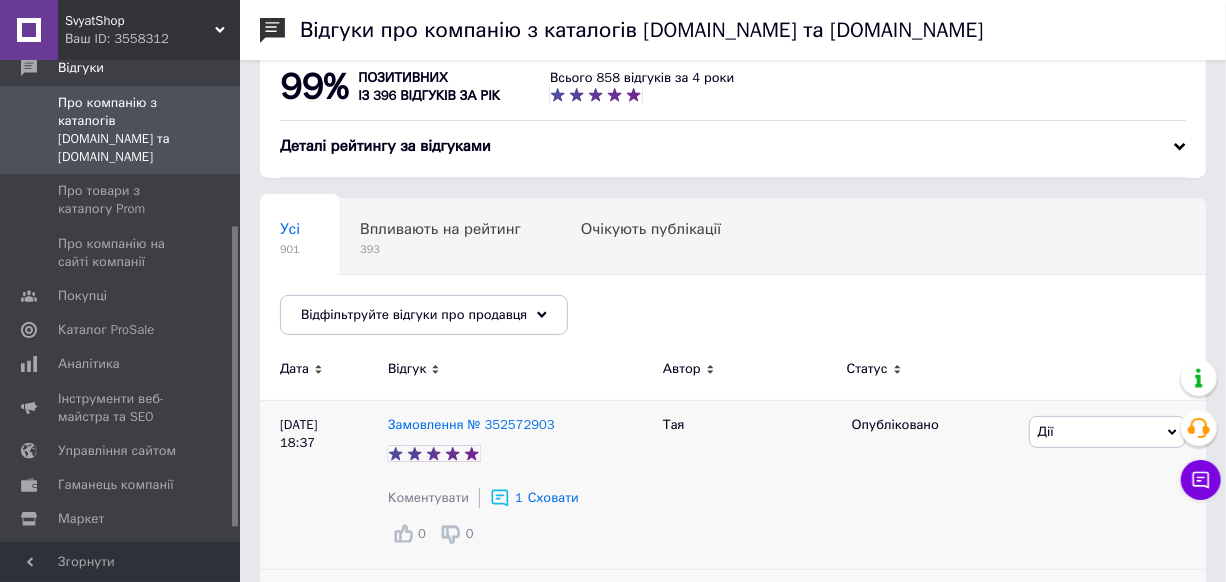 scroll, scrollTop: 0, scrollLeft: 0, axis: both 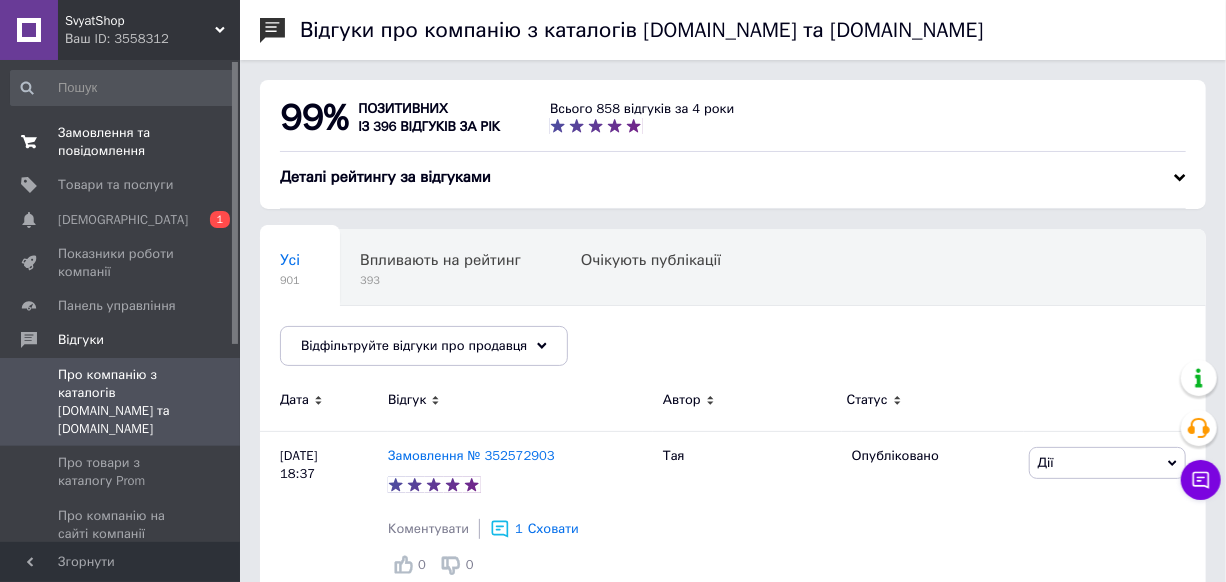 click on "Замовлення та повідомлення" at bounding box center (121, 142) 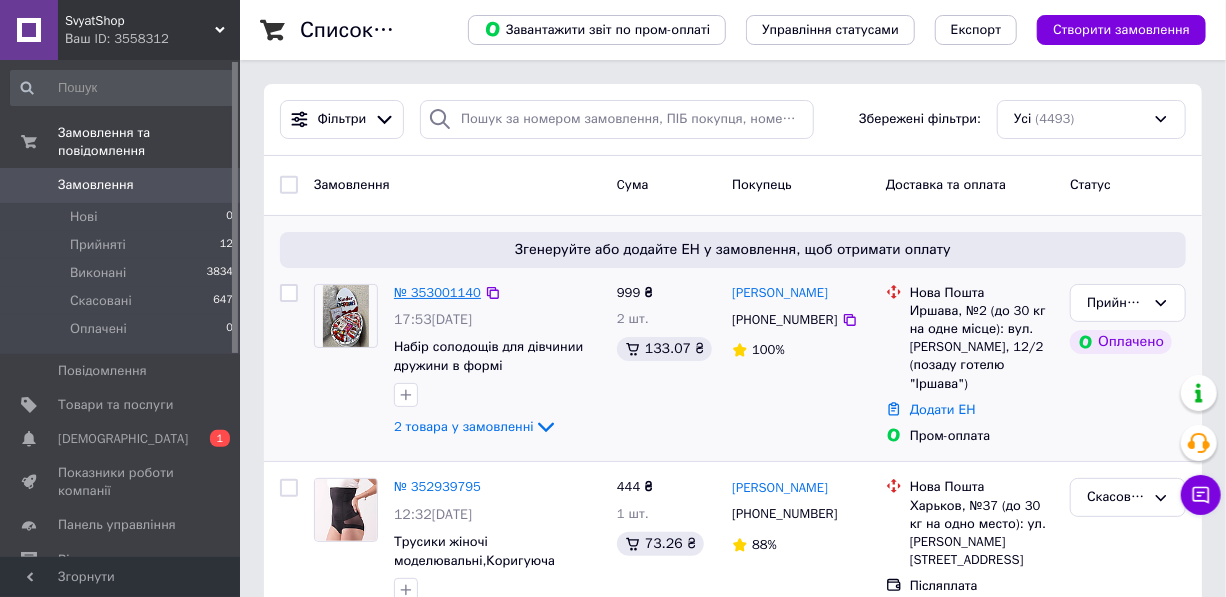 scroll, scrollTop: 90, scrollLeft: 0, axis: vertical 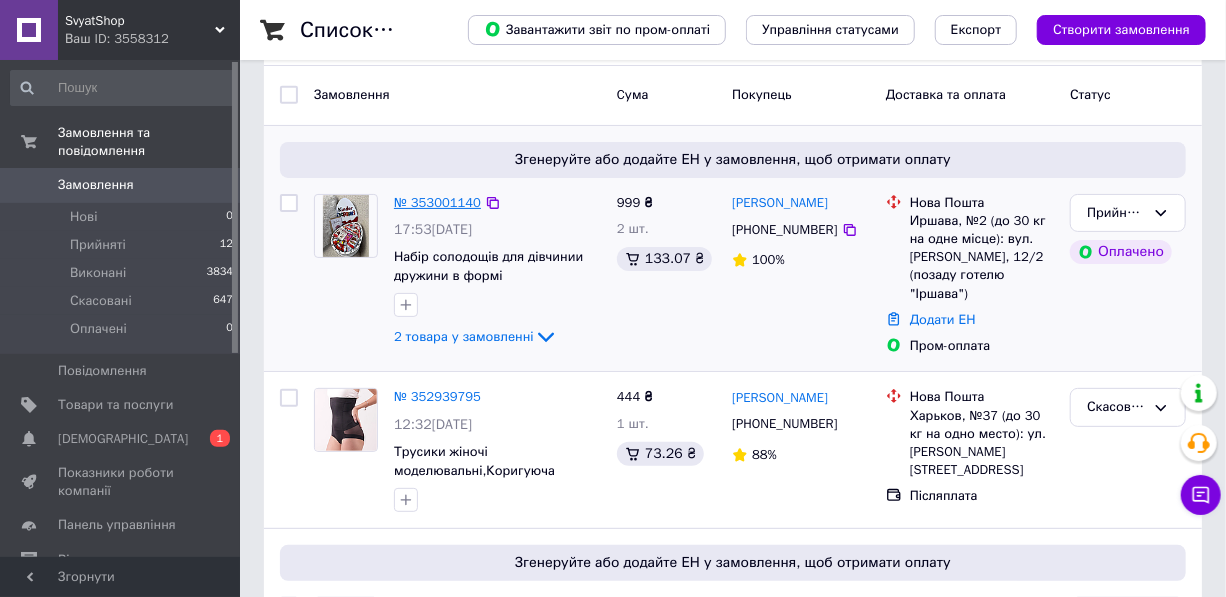click on "№ 353001140" at bounding box center (437, 202) 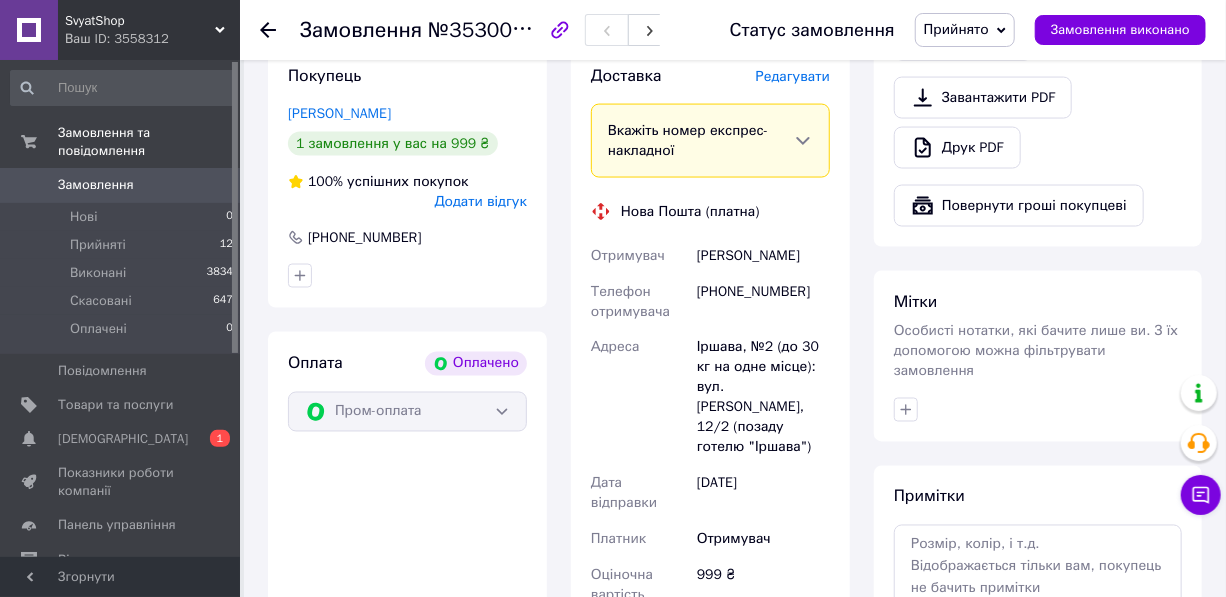 scroll, scrollTop: 1454, scrollLeft: 0, axis: vertical 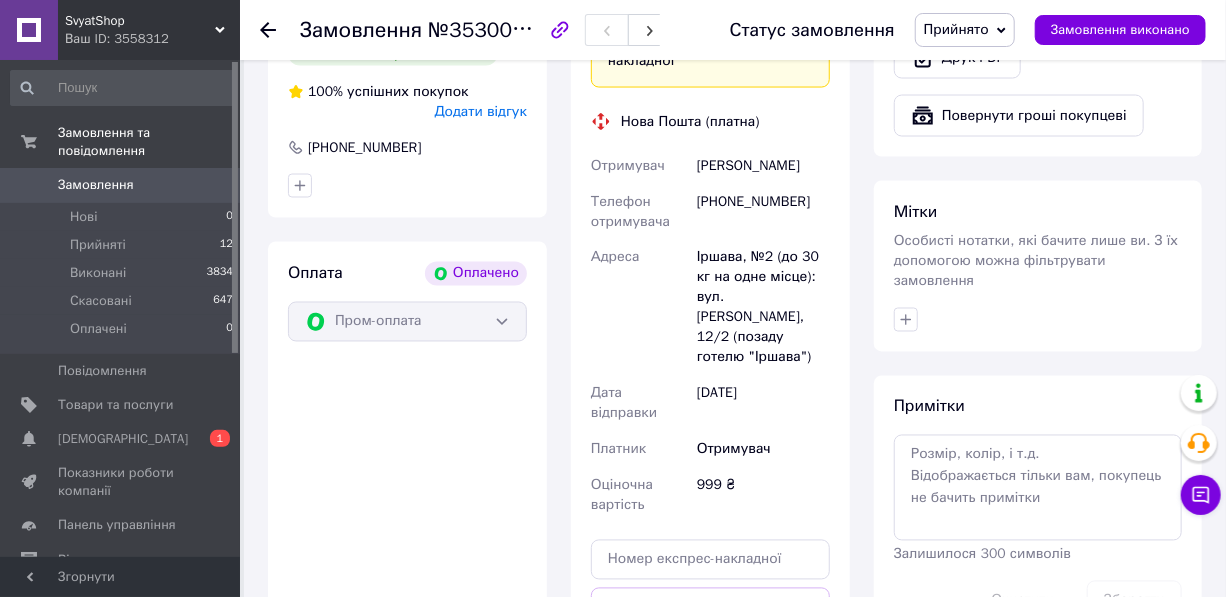 drag, startPoint x: 694, startPoint y: 167, endPoint x: 826, endPoint y: 178, distance: 132.45753 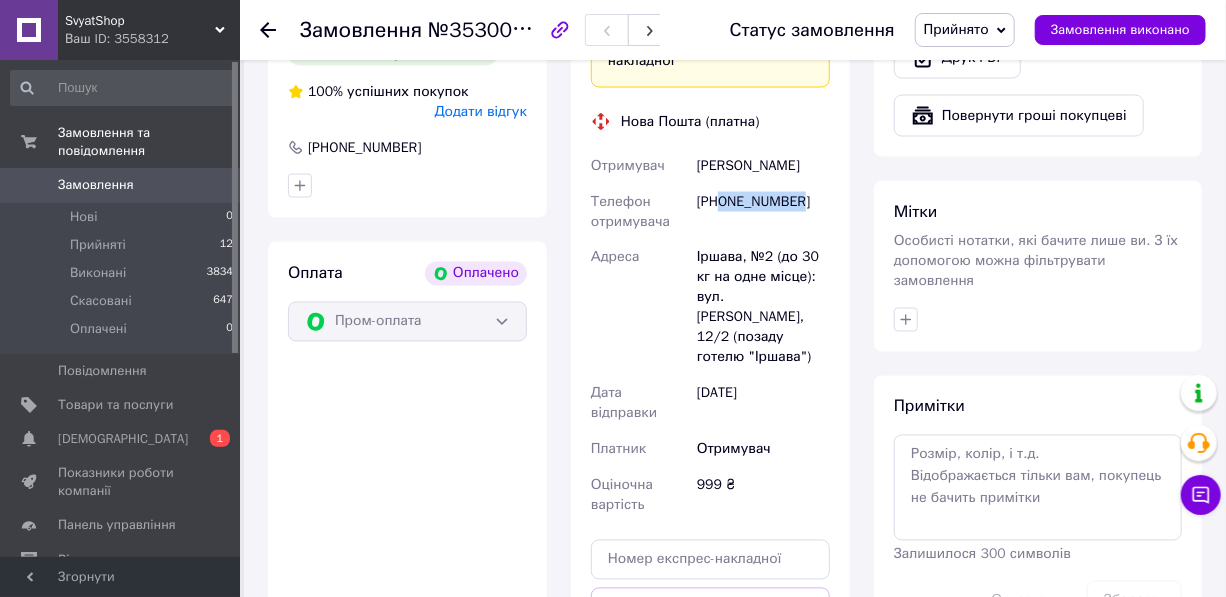 drag, startPoint x: 722, startPoint y: 201, endPoint x: 796, endPoint y: 215, distance: 75.31268 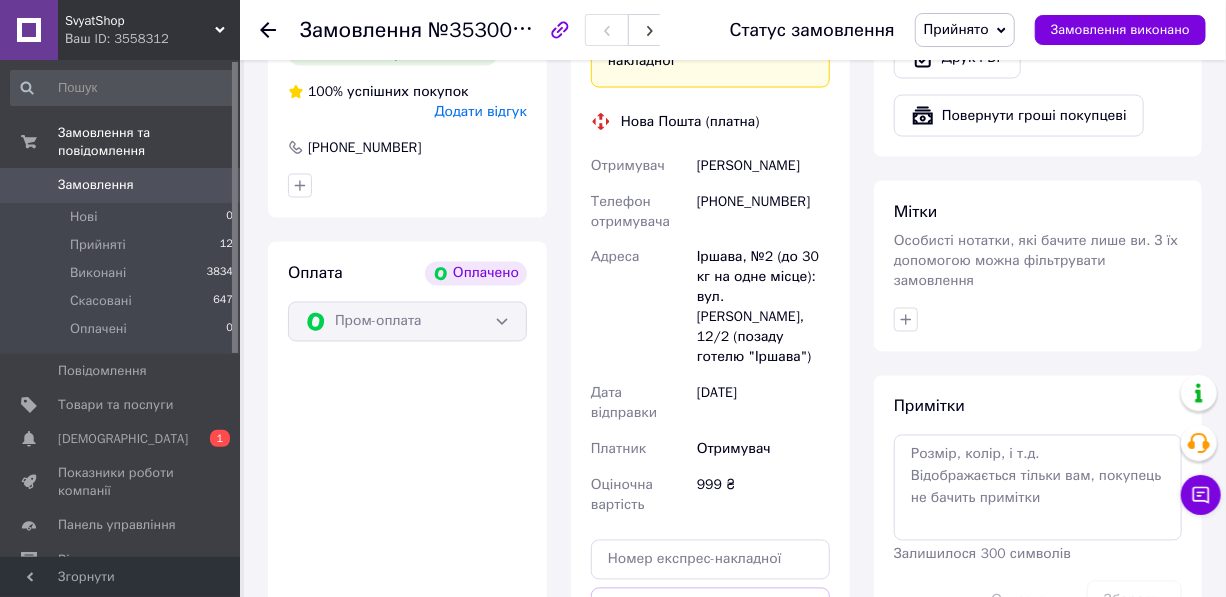 click on "[PHONE_NUMBER]" at bounding box center [763, 212] 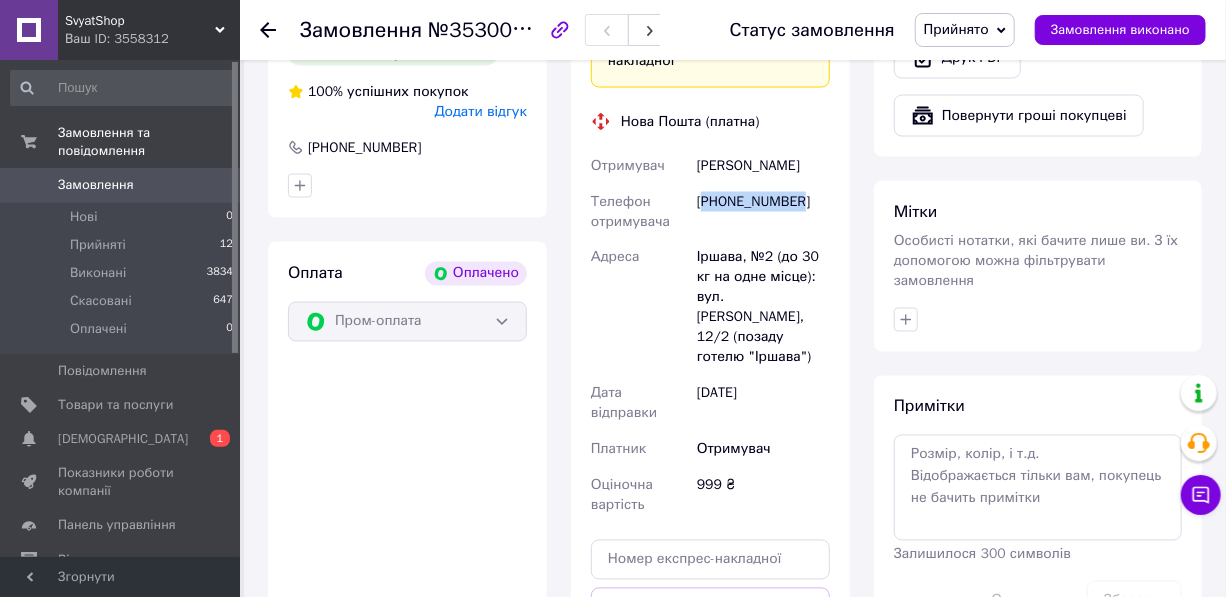 drag, startPoint x: 703, startPoint y: 199, endPoint x: 804, endPoint y: 215, distance: 102.259476 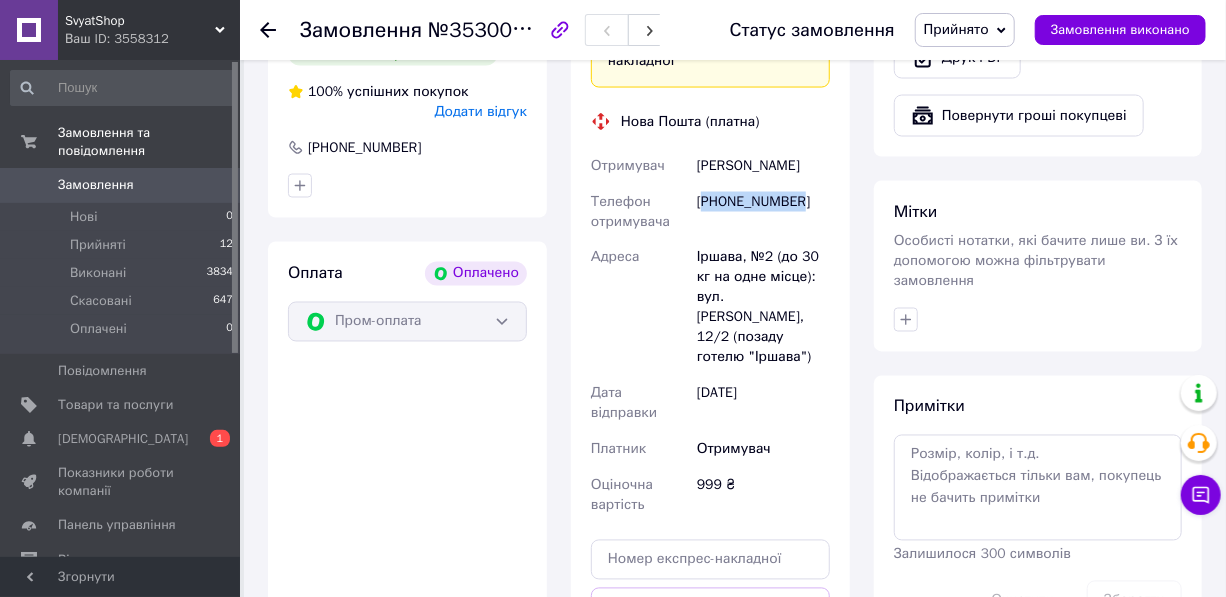 scroll, scrollTop: 1545, scrollLeft: 0, axis: vertical 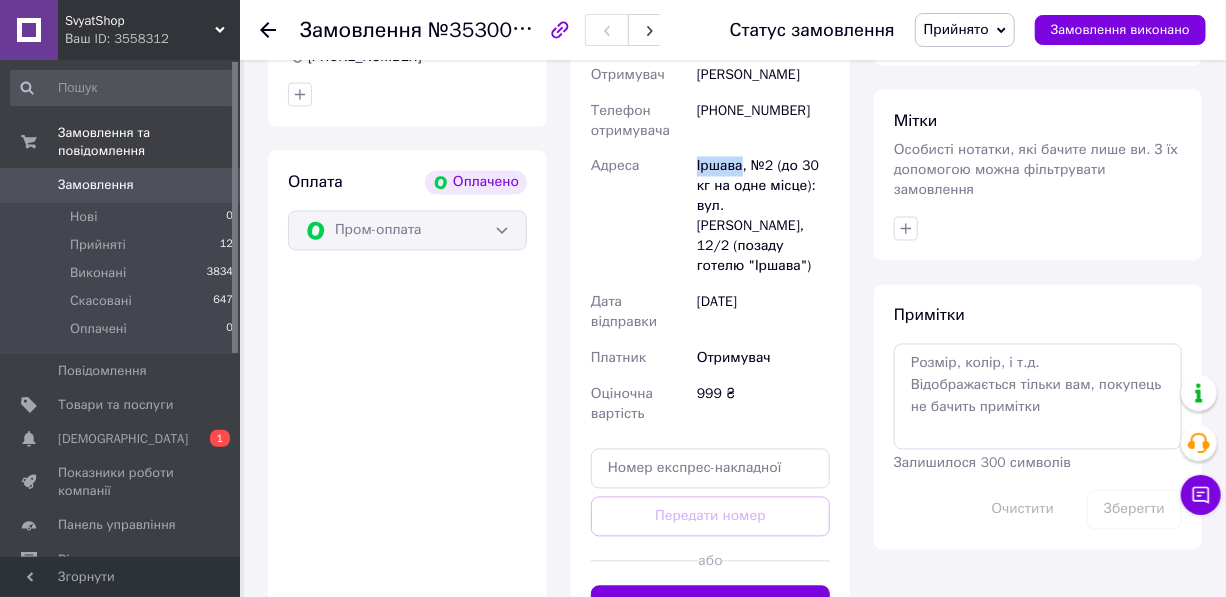 drag, startPoint x: 739, startPoint y: 167, endPoint x: 694, endPoint y: 168, distance: 45.01111 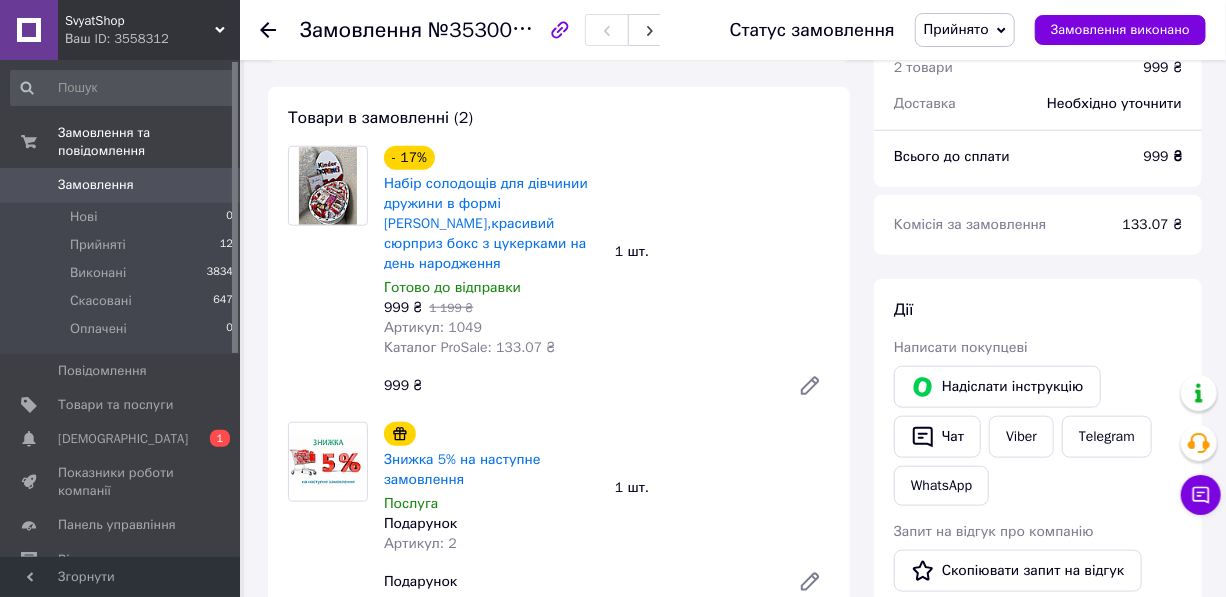 scroll, scrollTop: 454, scrollLeft: 0, axis: vertical 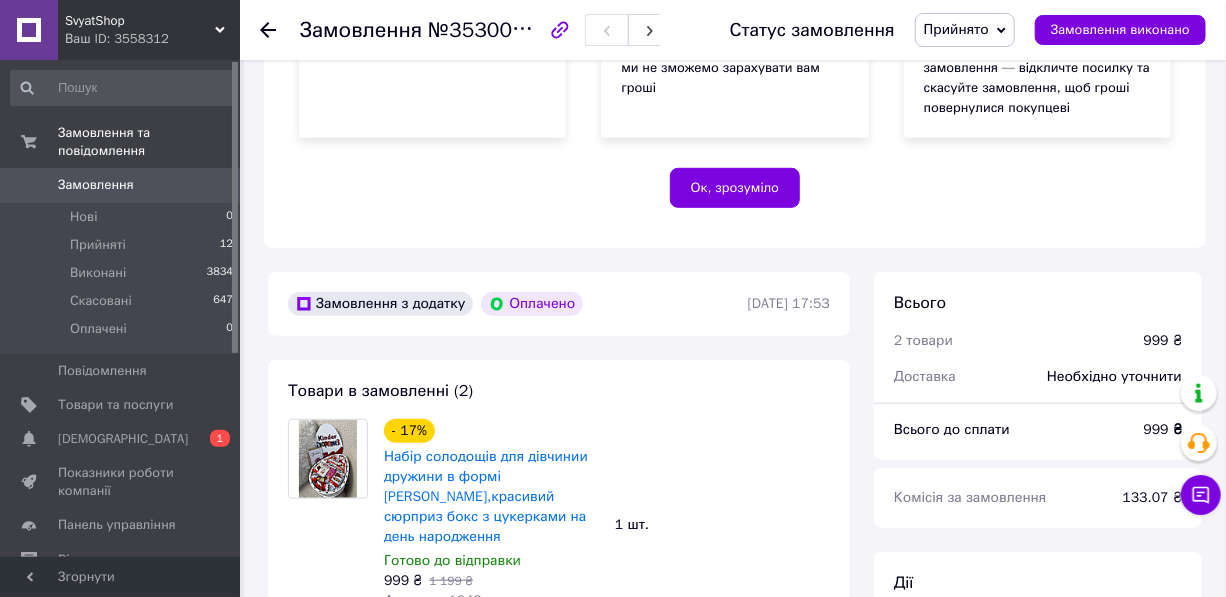 click 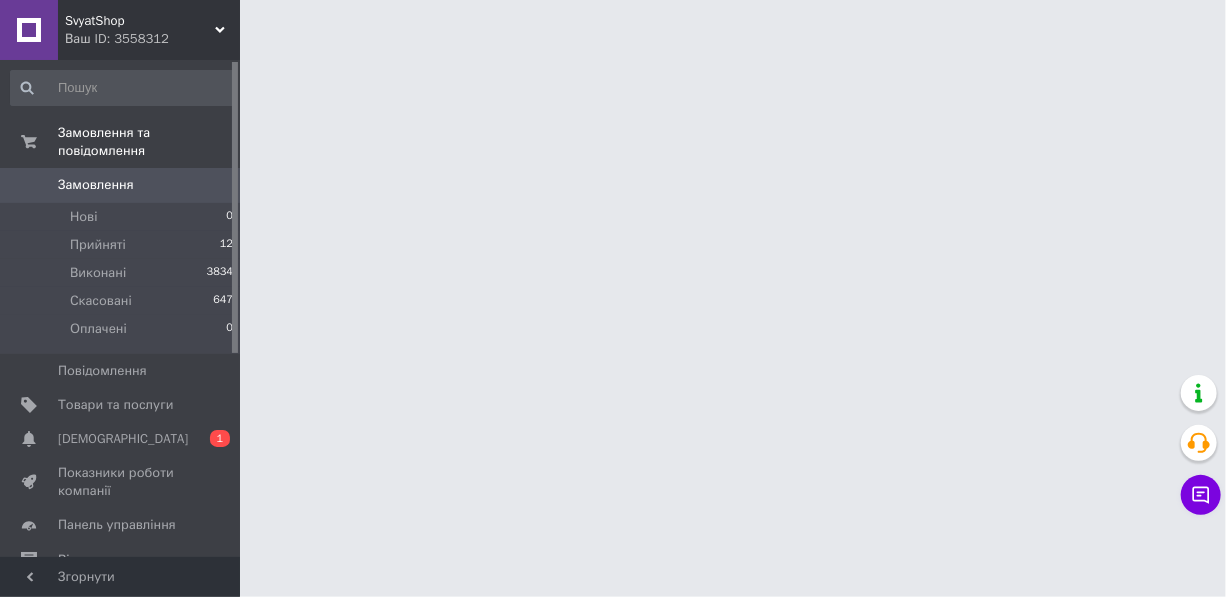 scroll, scrollTop: 0, scrollLeft: 0, axis: both 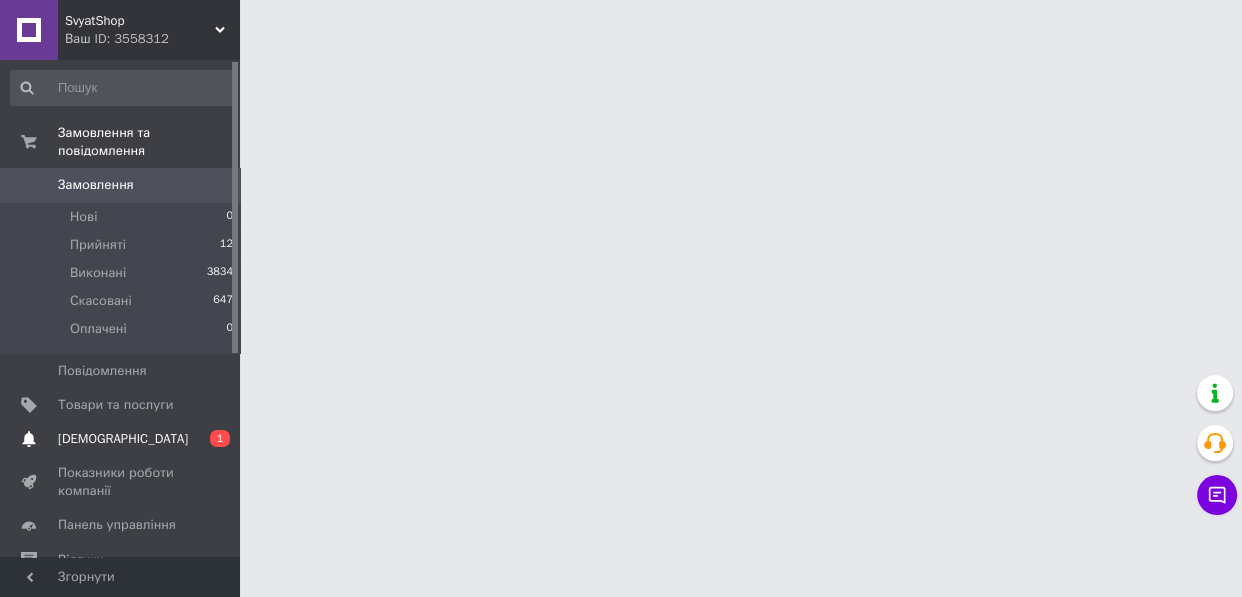 click on "Сповіщення 0 1" at bounding box center (122, 439) 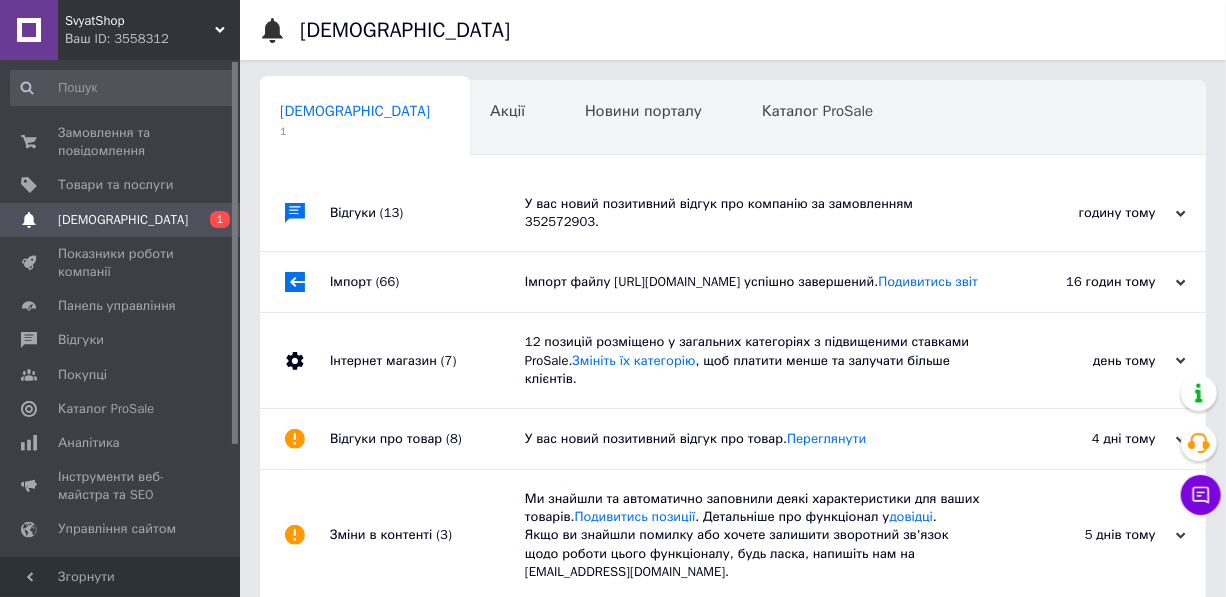 scroll, scrollTop: 0, scrollLeft: 4, axis: horizontal 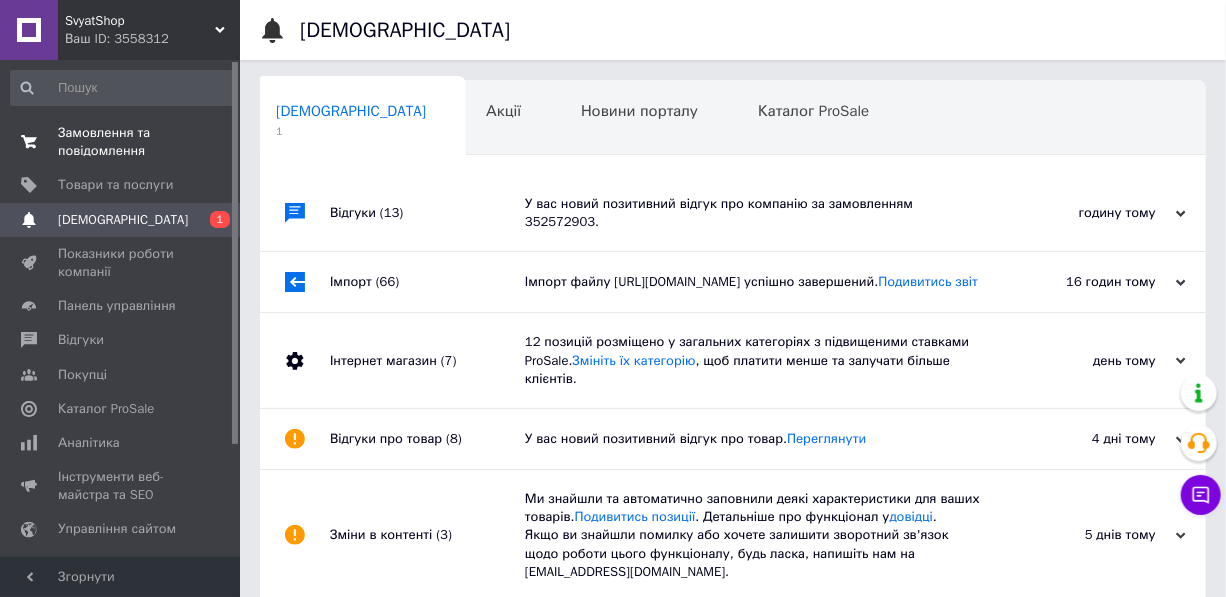 click on "Замовлення та повідомлення" at bounding box center [121, 142] 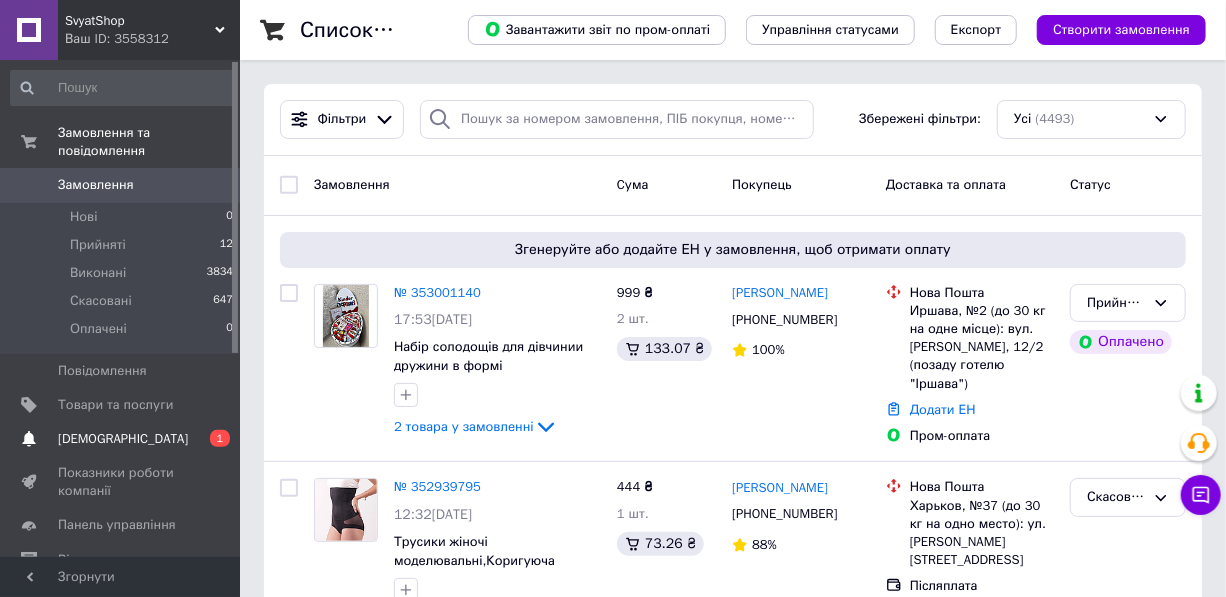 click on "[DEMOGRAPHIC_DATA]" at bounding box center (123, 439) 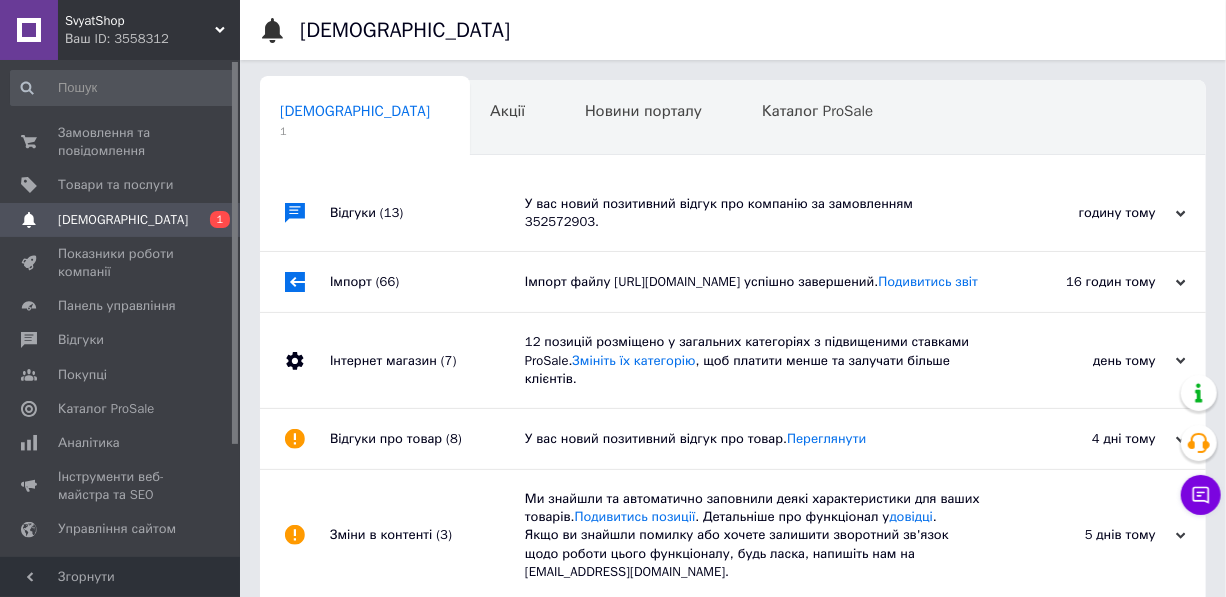 scroll, scrollTop: 0, scrollLeft: 4, axis: horizontal 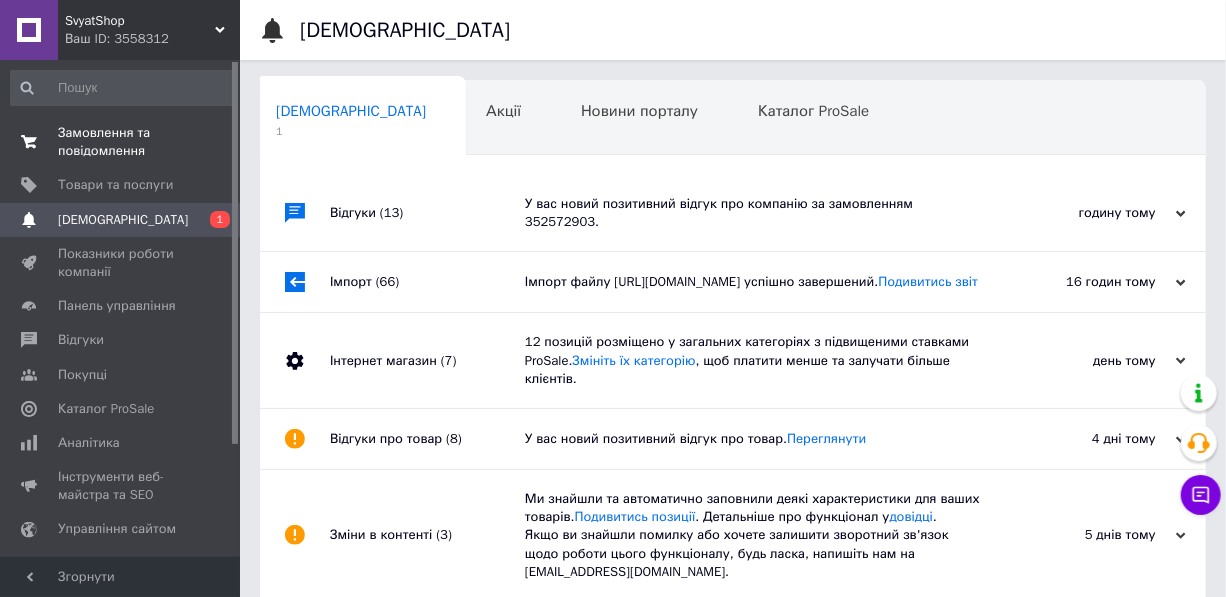 click on "Замовлення та повідомлення" at bounding box center (121, 142) 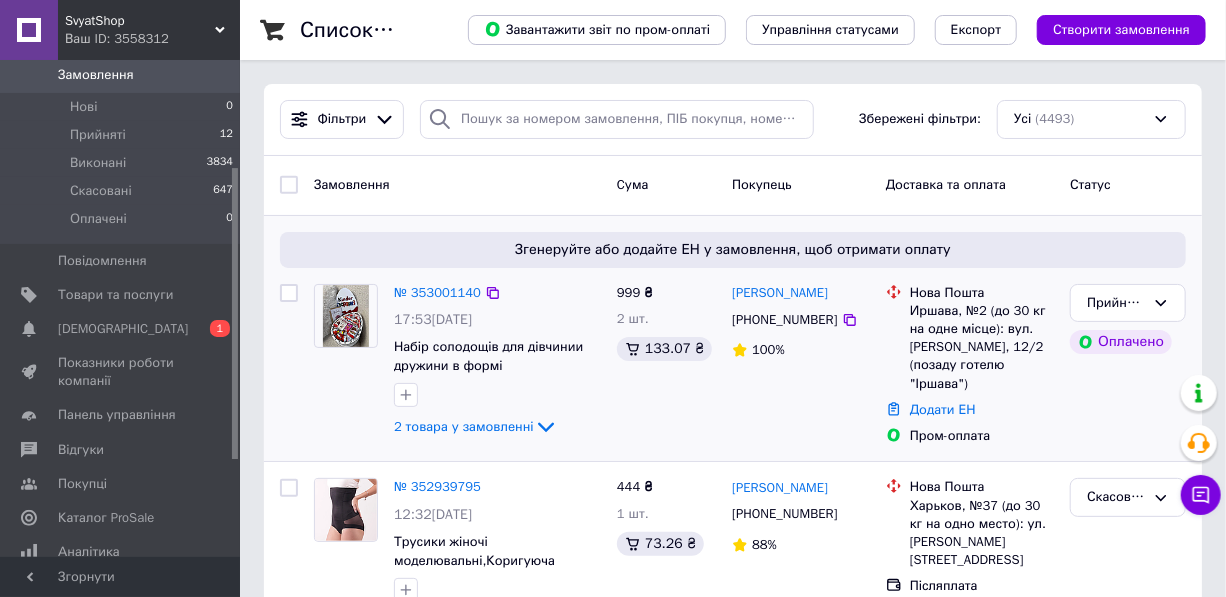 scroll, scrollTop: 181, scrollLeft: 0, axis: vertical 